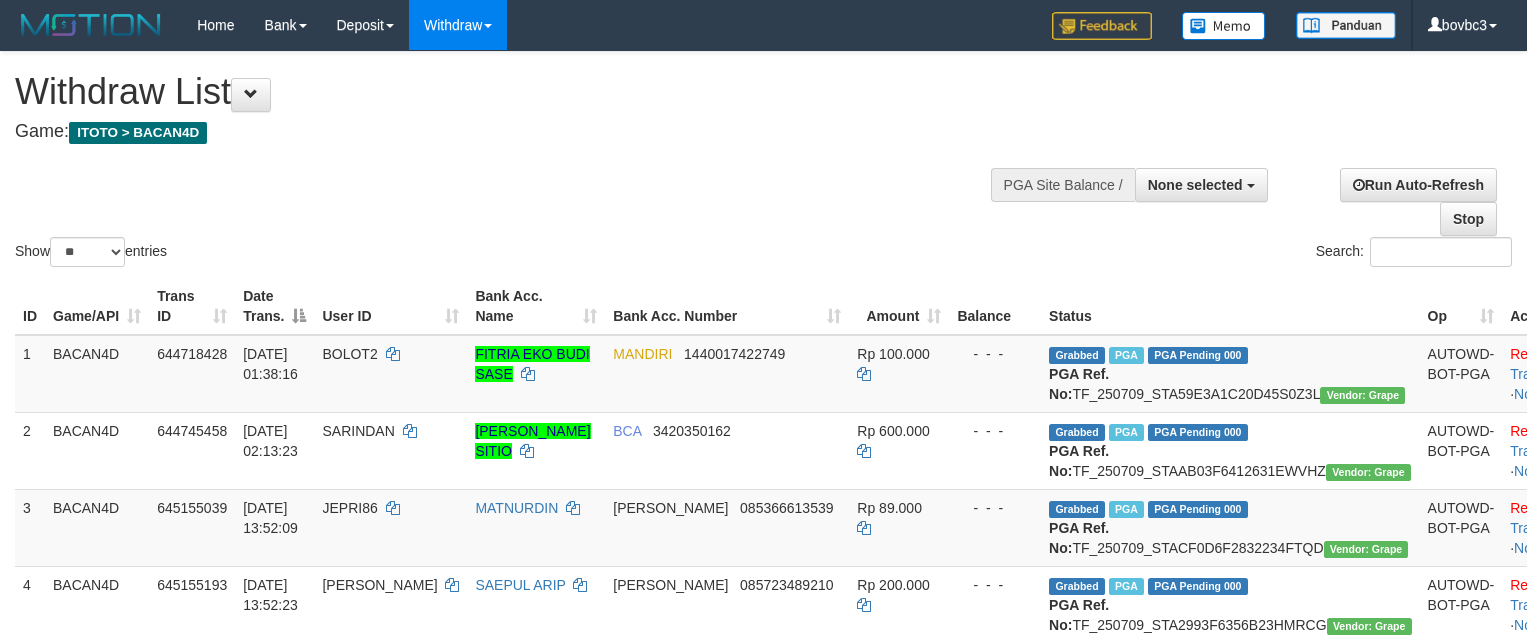 select 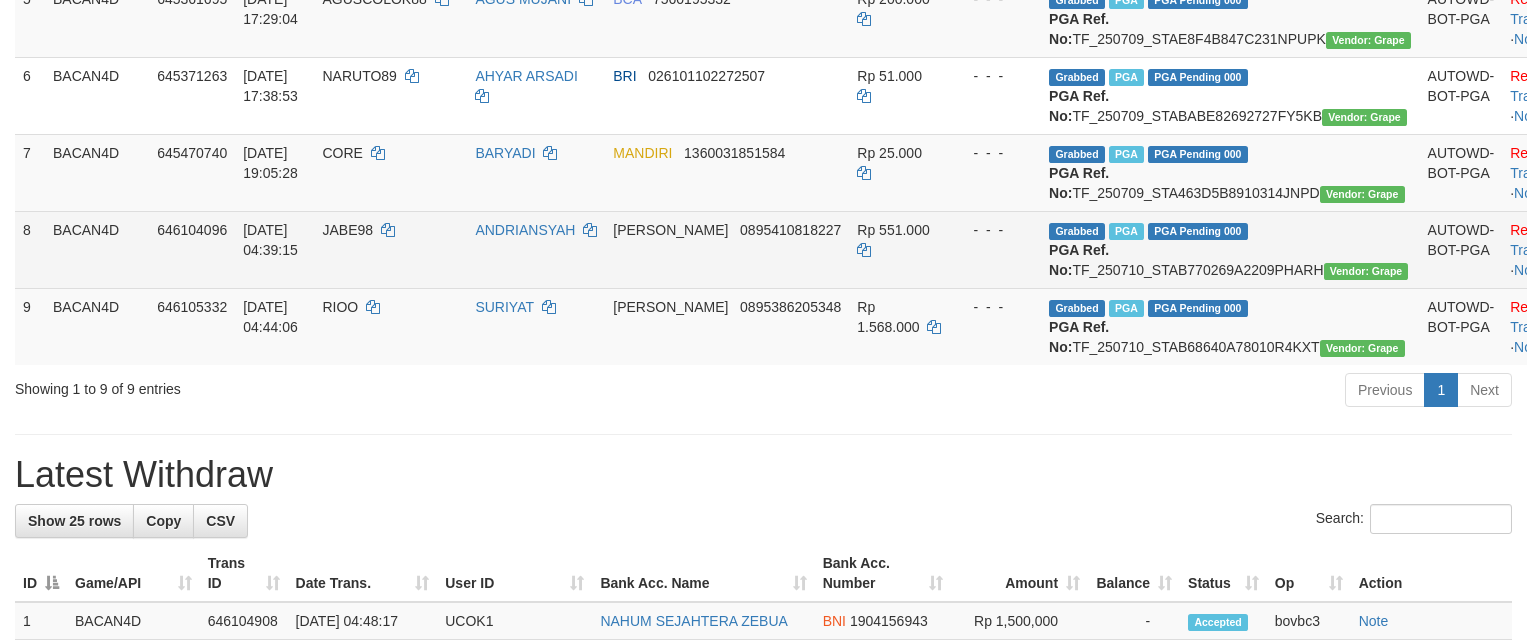 scroll, scrollTop: 528, scrollLeft: 0, axis: vertical 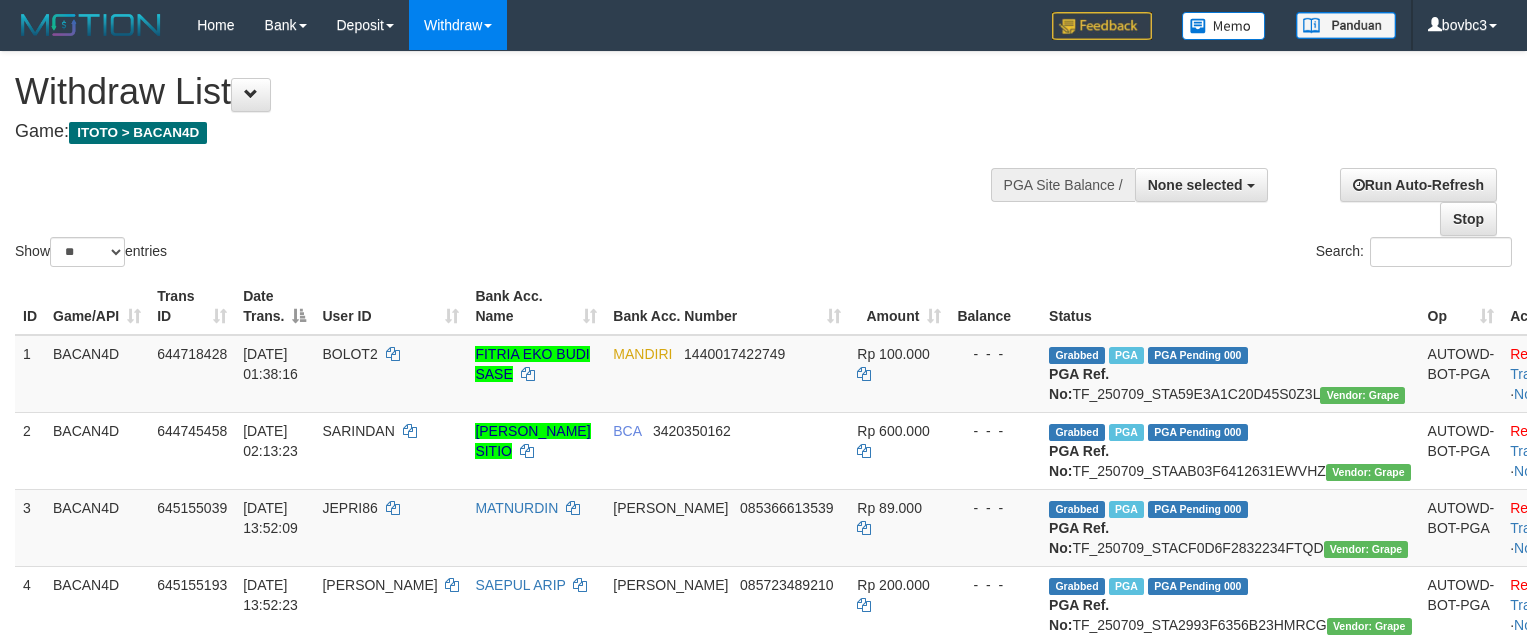 select 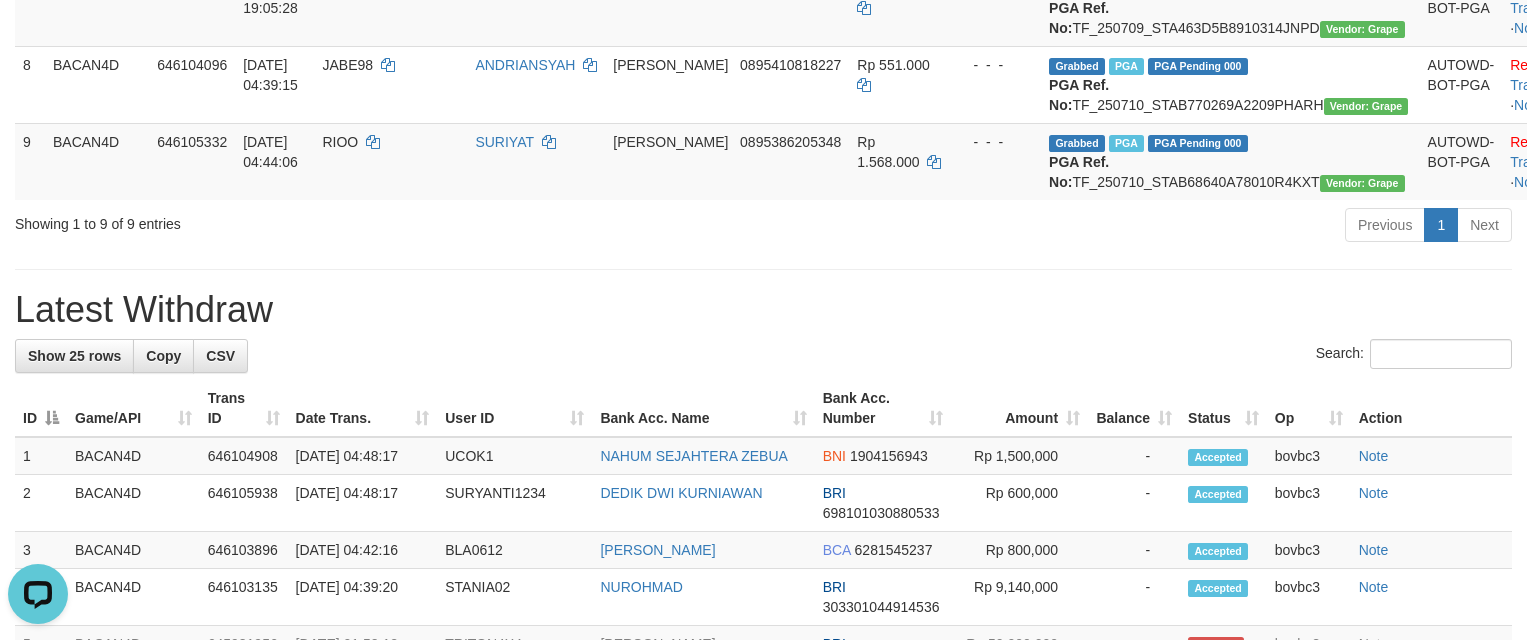 scroll, scrollTop: 0, scrollLeft: 0, axis: both 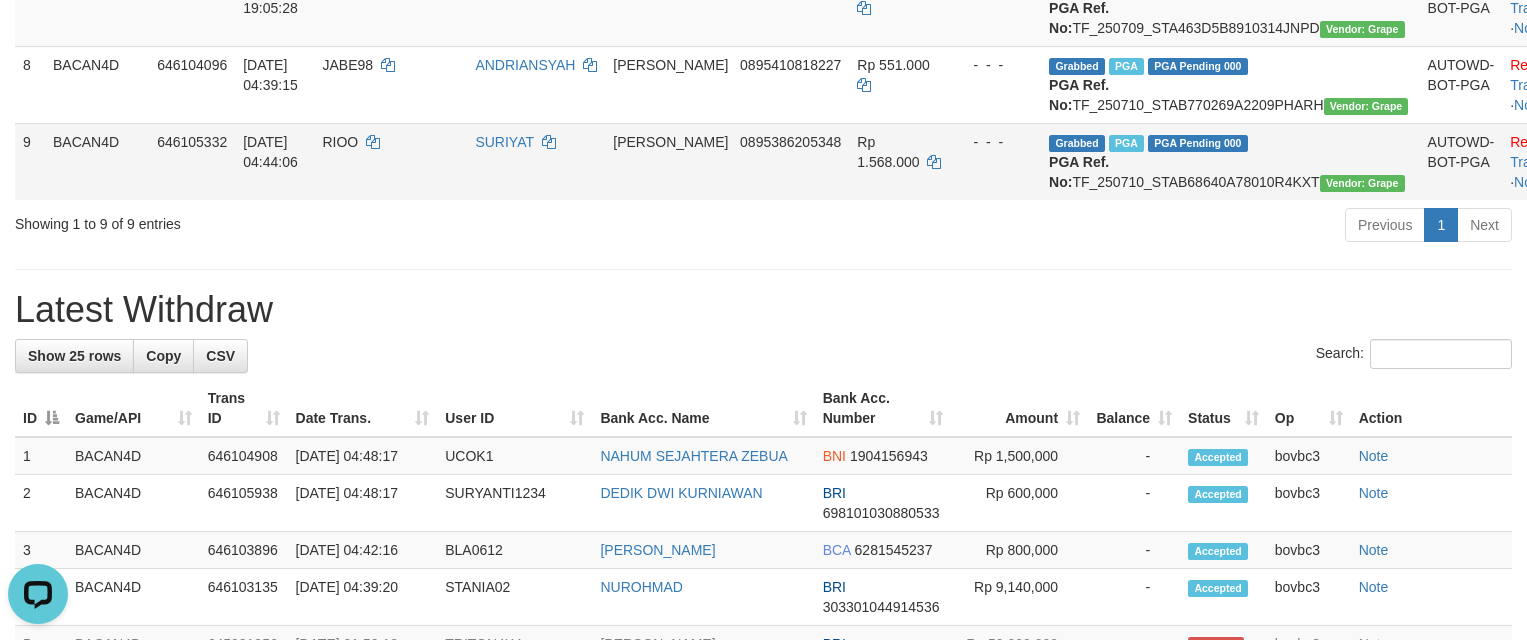 click on "-  -  -" at bounding box center [995, 161] 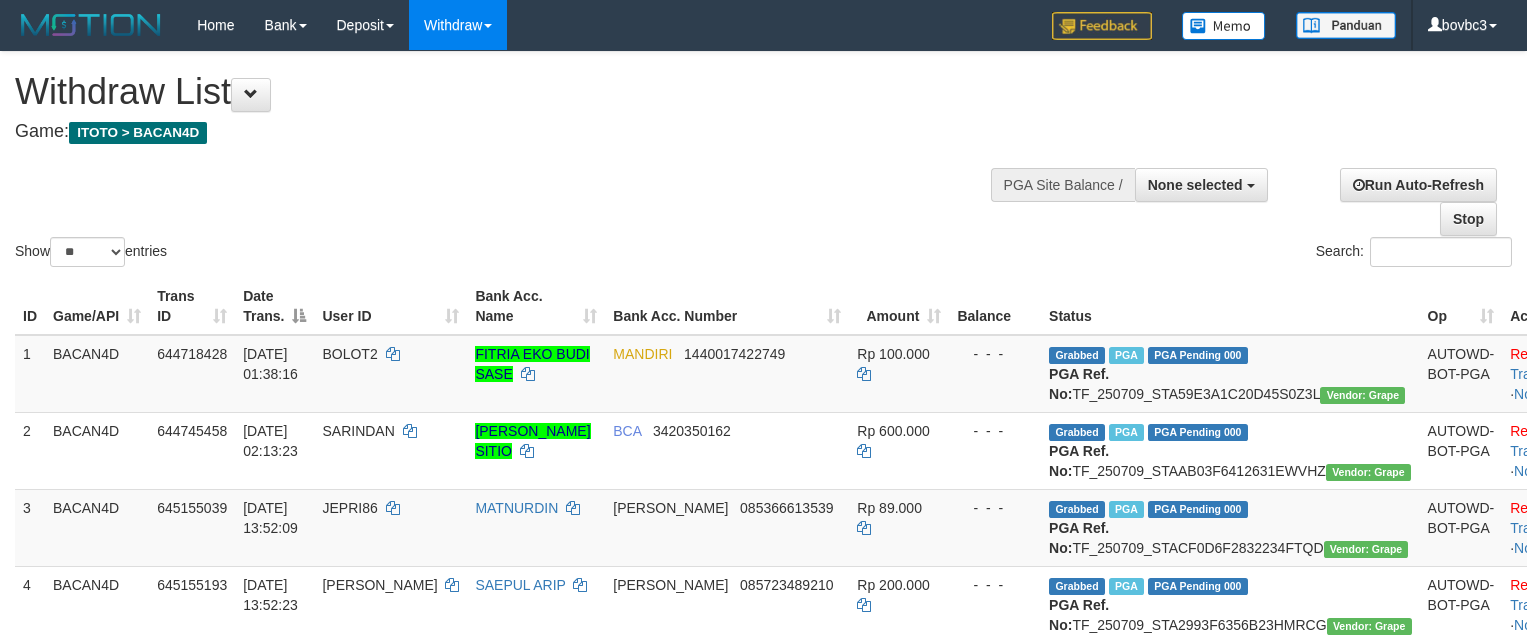 select 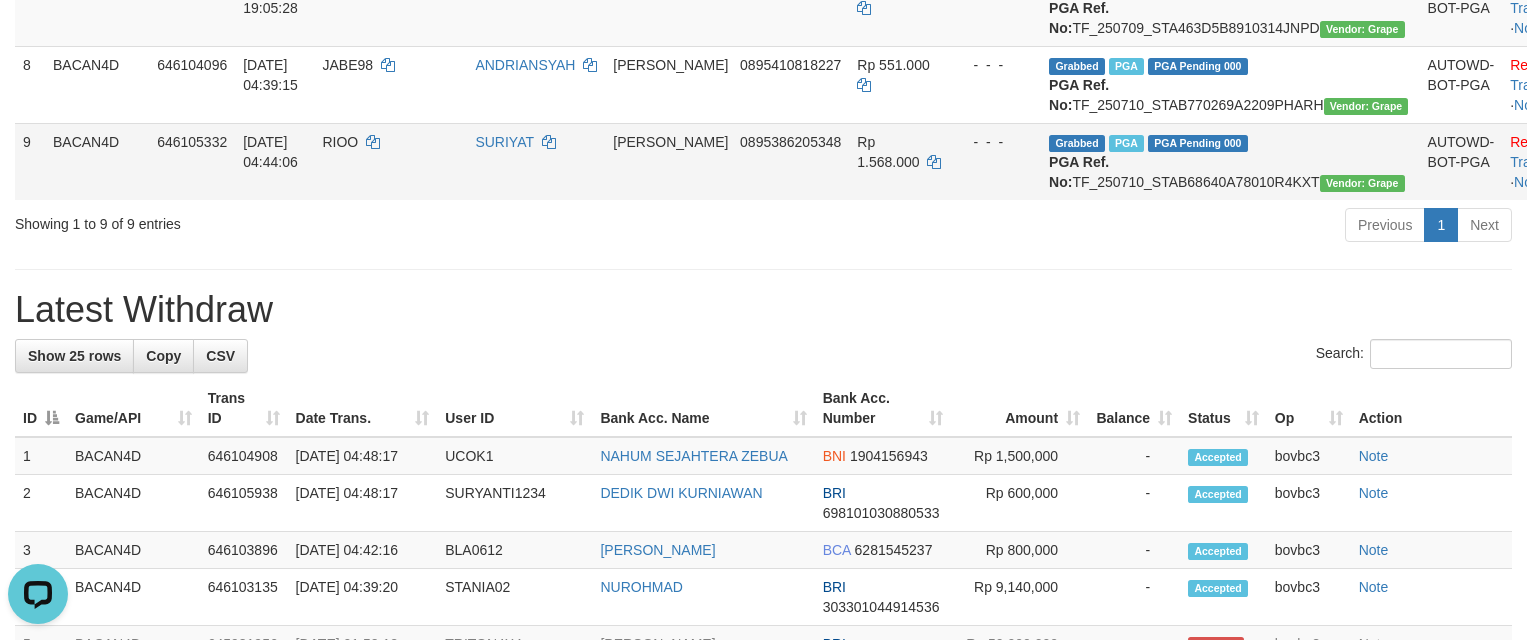 scroll, scrollTop: 0, scrollLeft: 0, axis: both 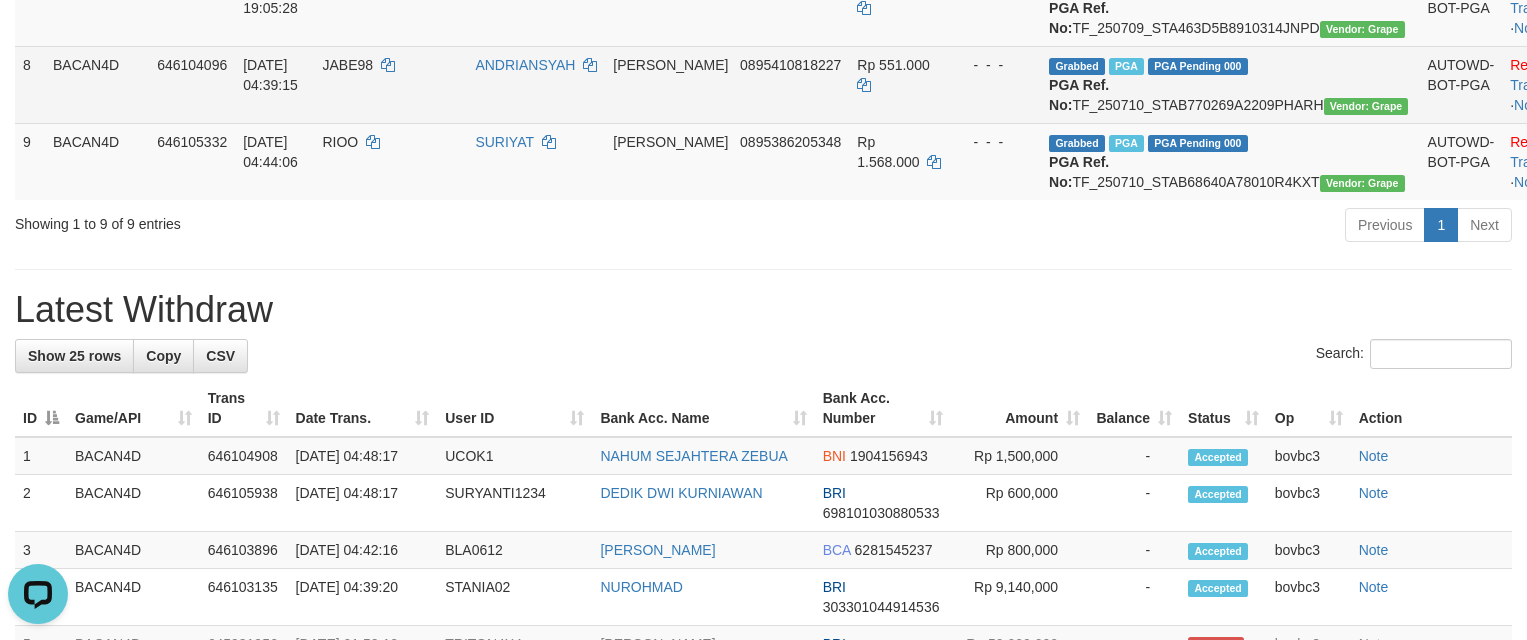 click on "DANA     0895410818227" at bounding box center [727, 84] 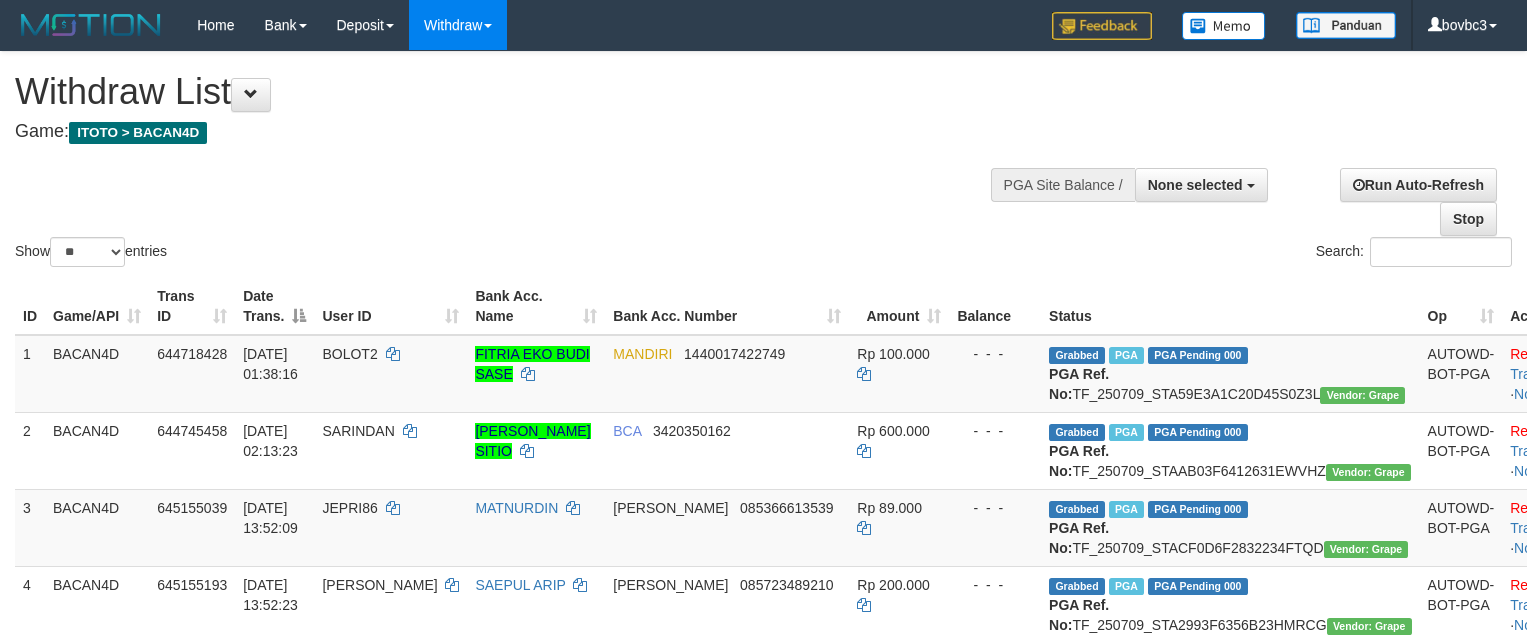 select 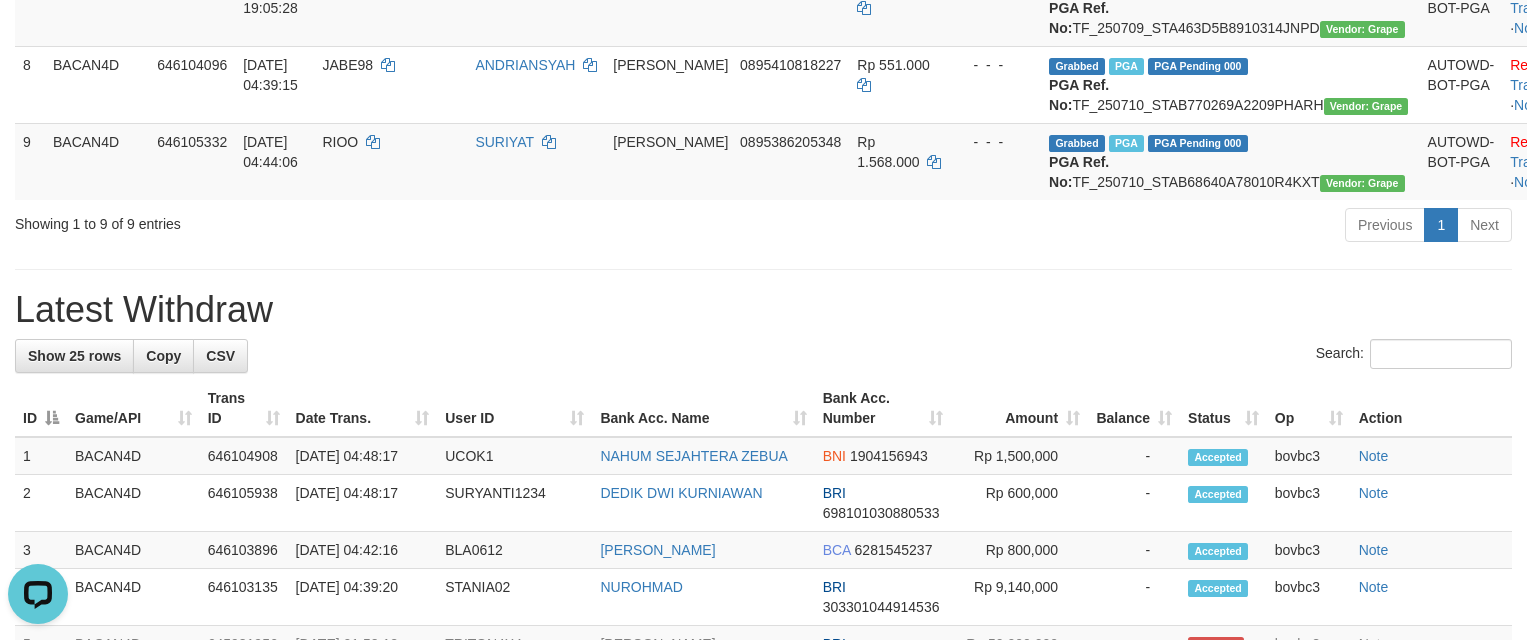 scroll, scrollTop: 0, scrollLeft: 0, axis: both 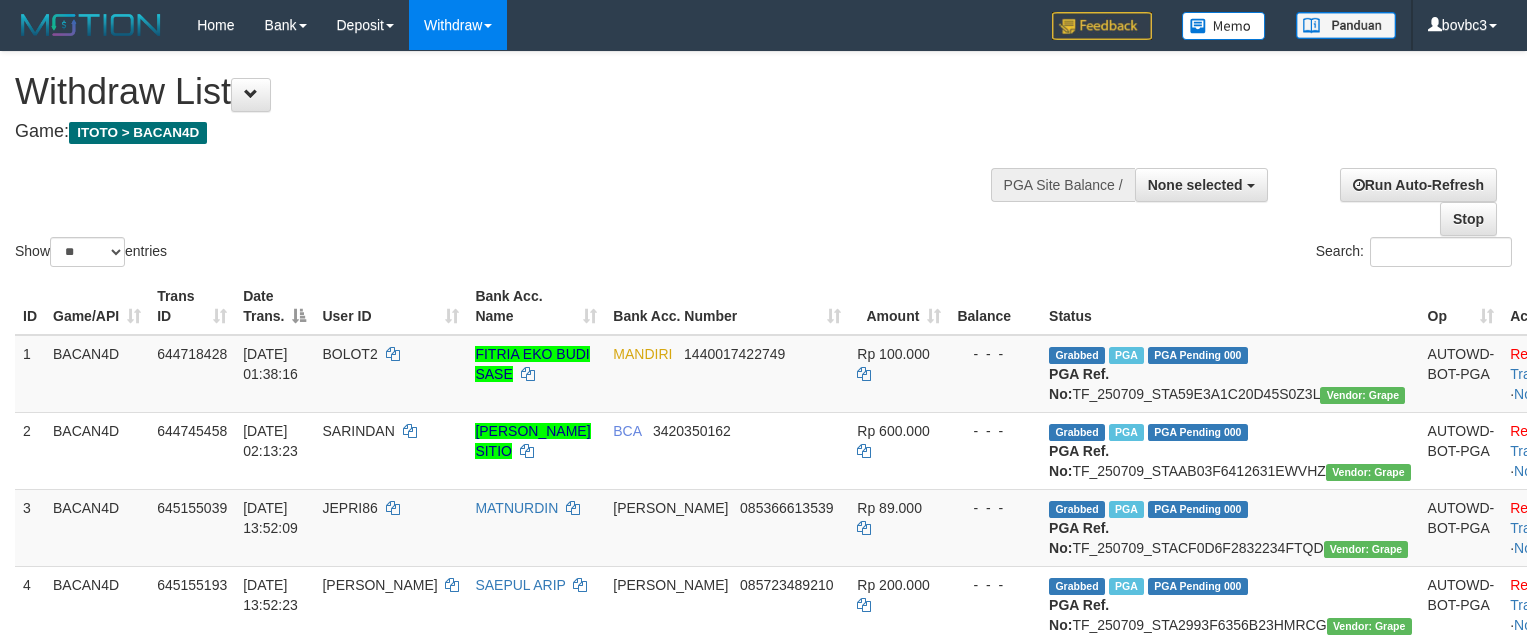 select 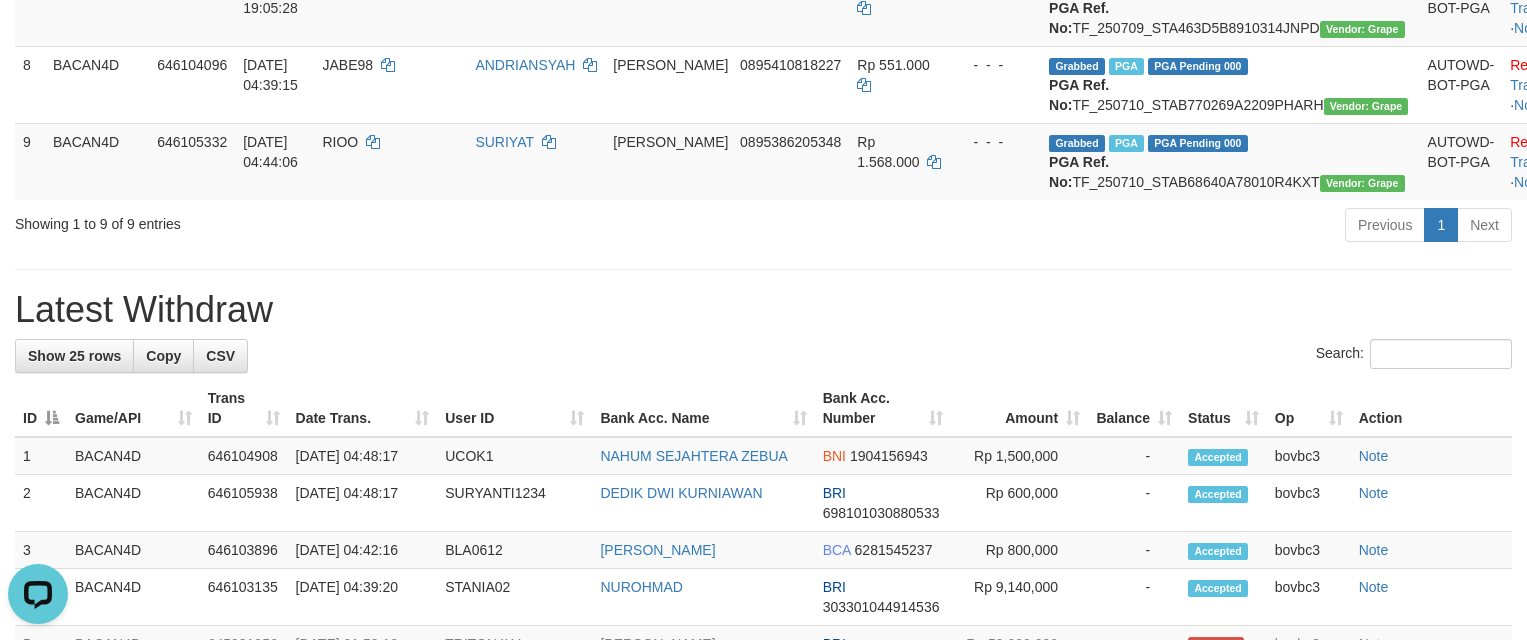 scroll, scrollTop: 0, scrollLeft: 0, axis: both 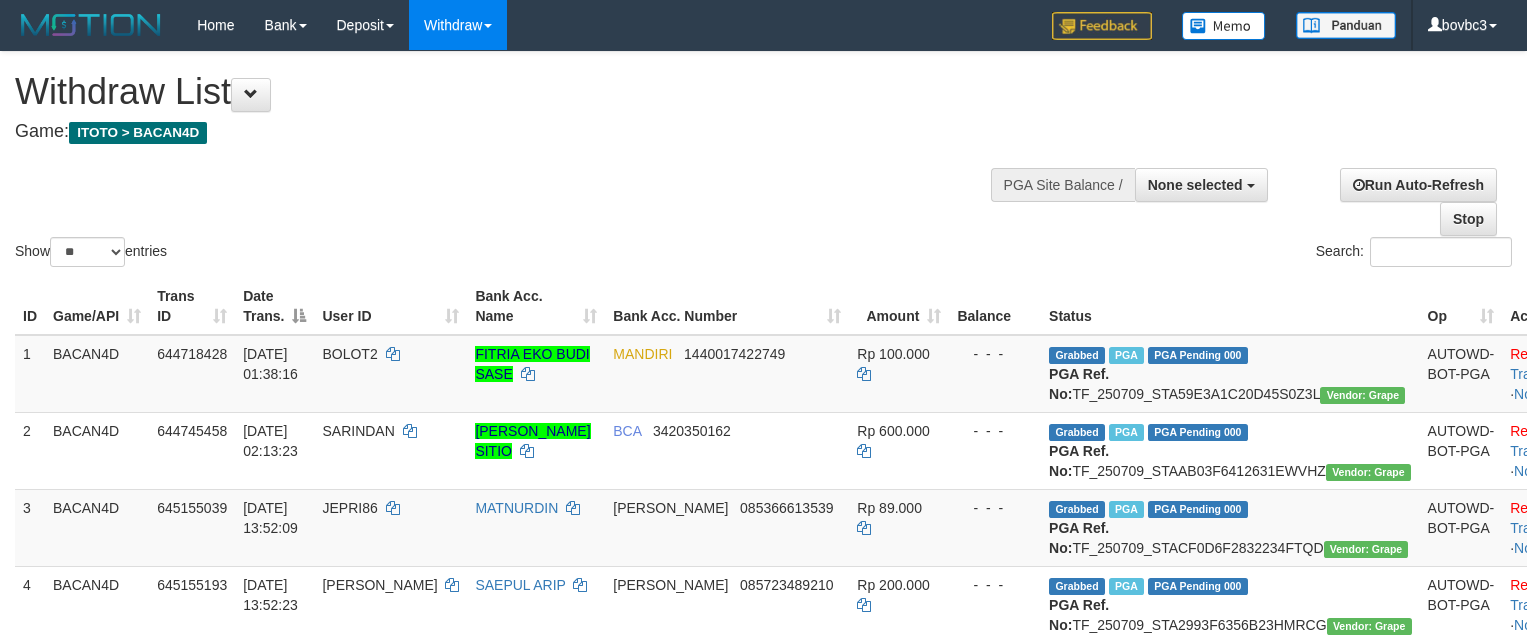 select 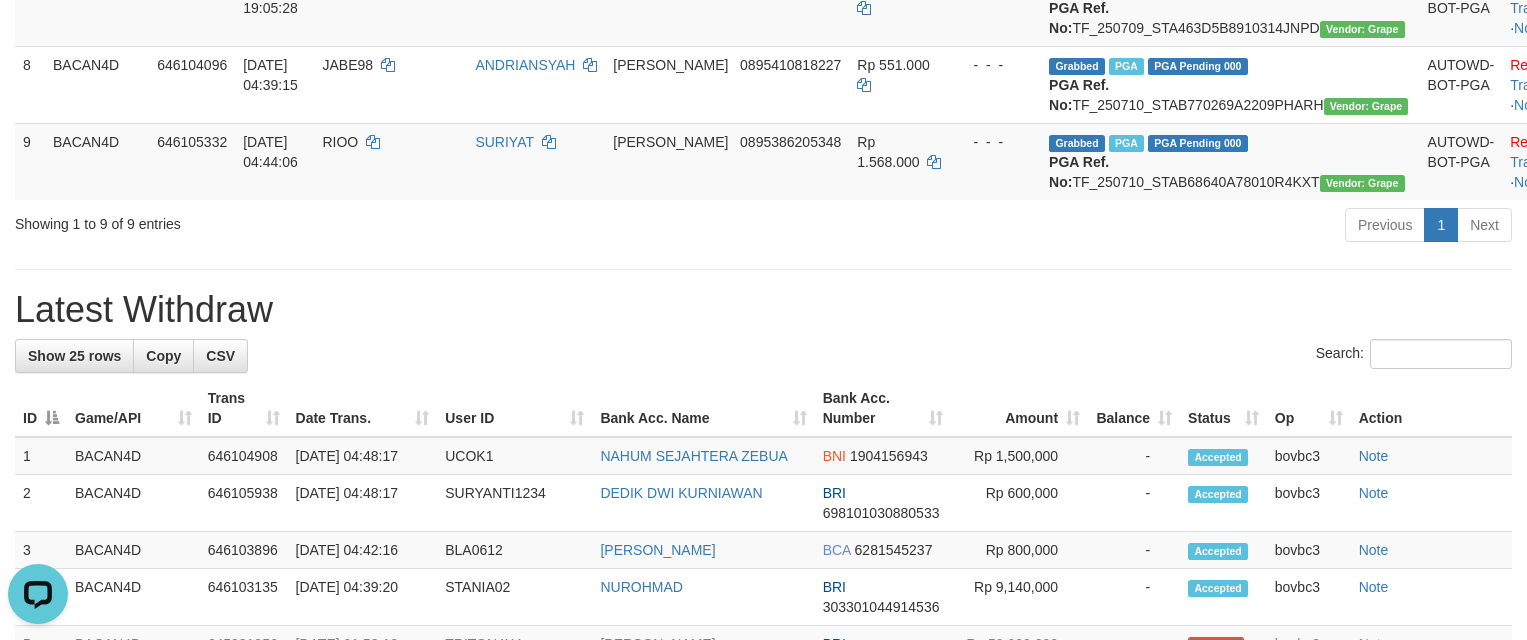 scroll, scrollTop: 0, scrollLeft: 0, axis: both 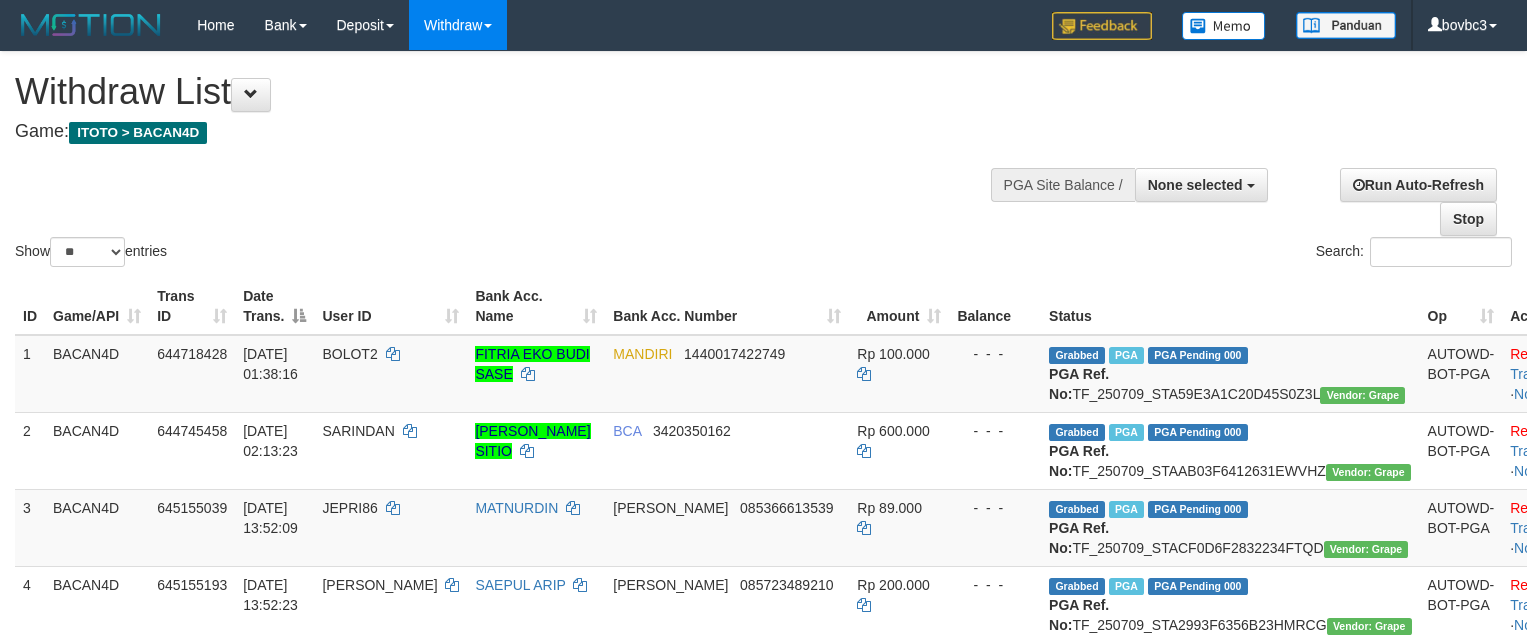 select 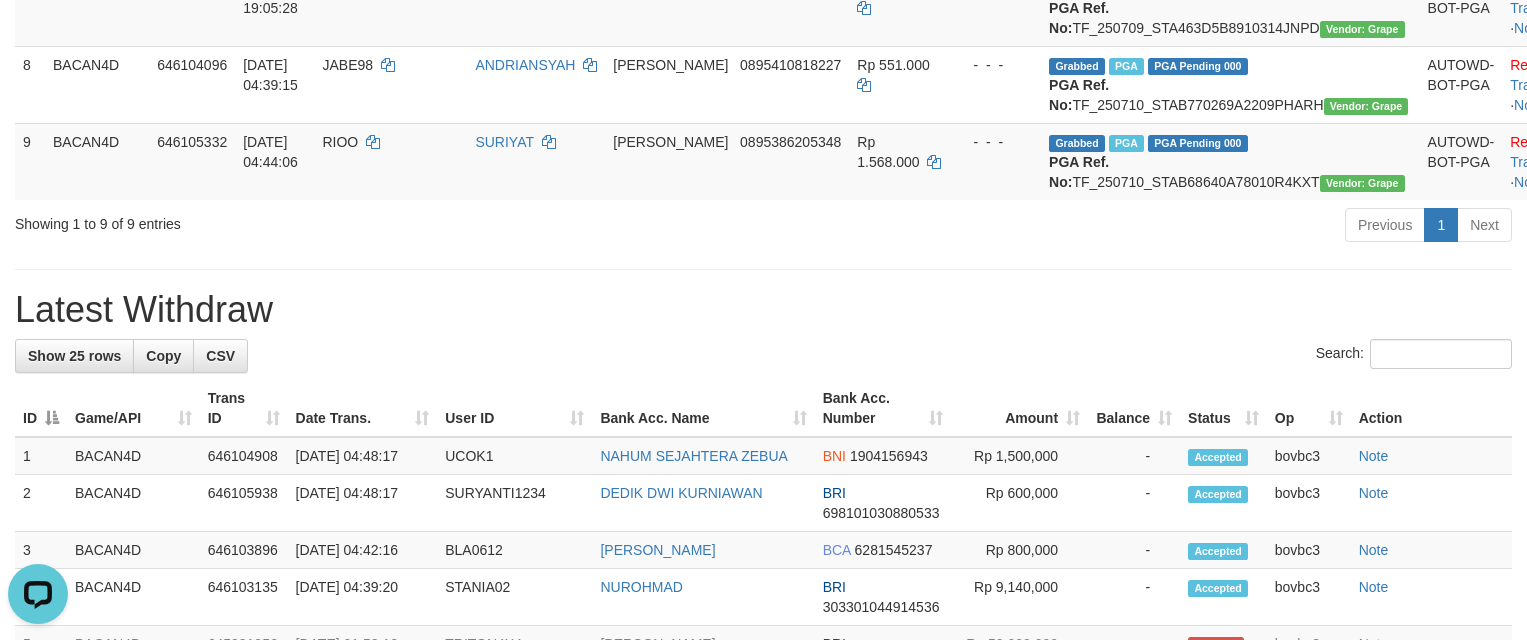 scroll, scrollTop: 0, scrollLeft: 0, axis: both 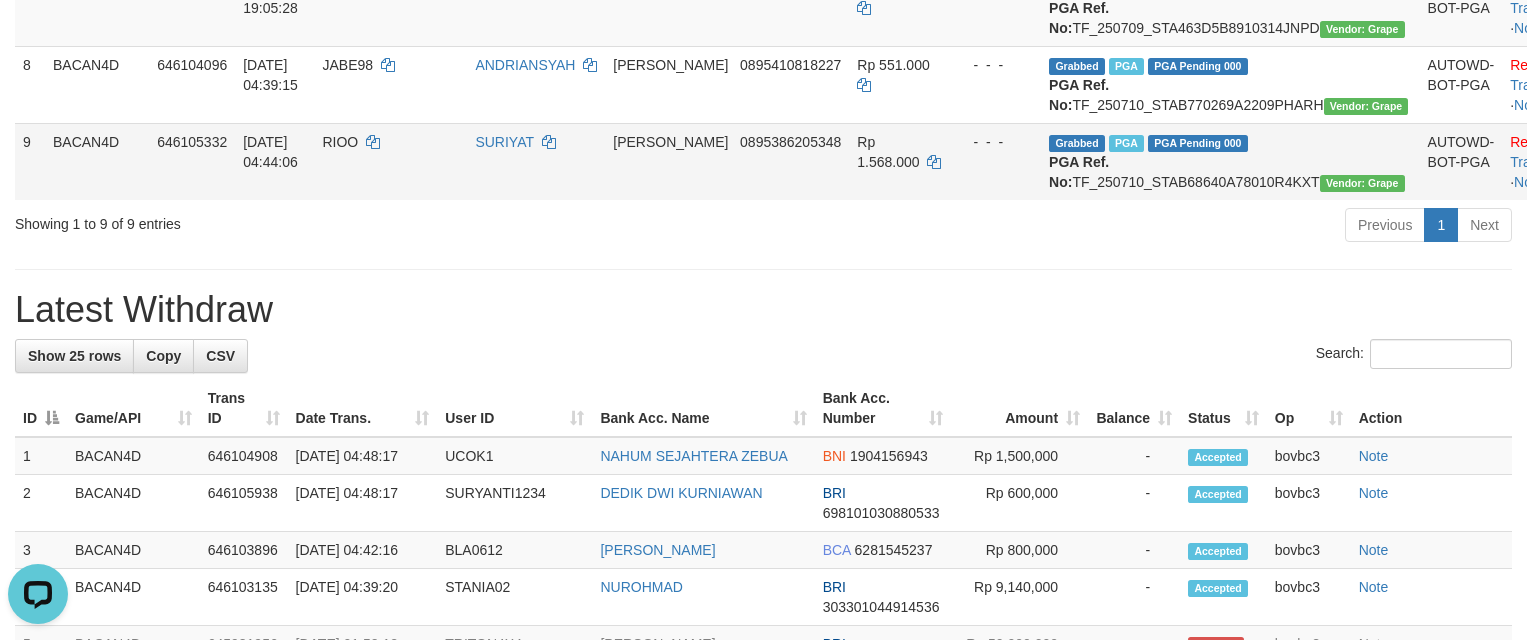 click on "-  -  -" at bounding box center (995, 142) 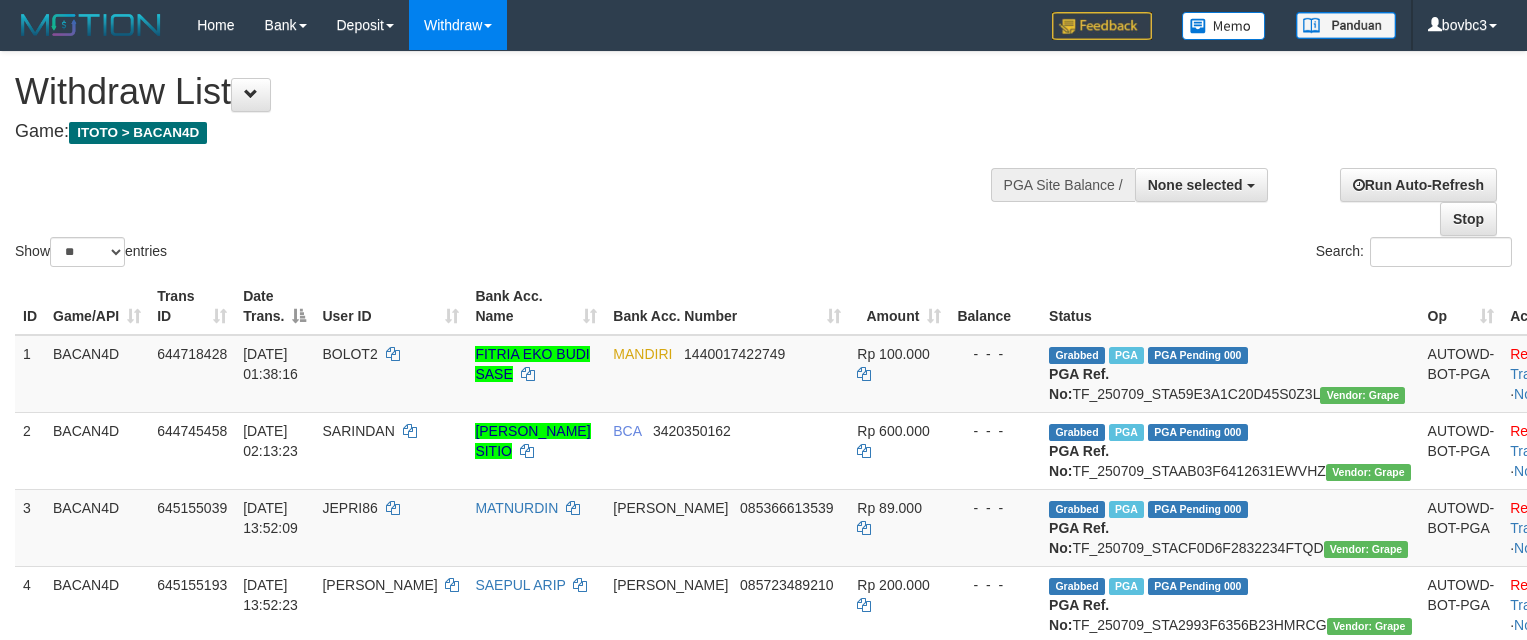 select 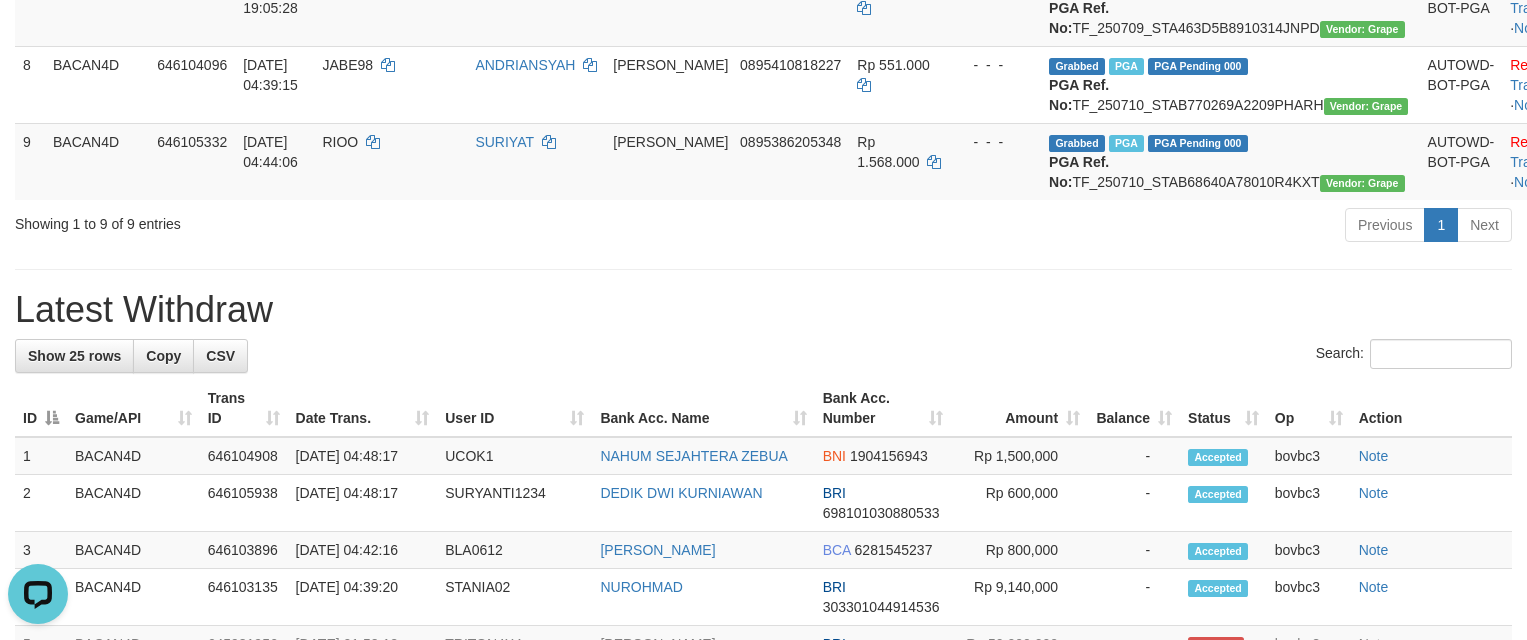 scroll, scrollTop: 0, scrollLeft: 0, axis: both 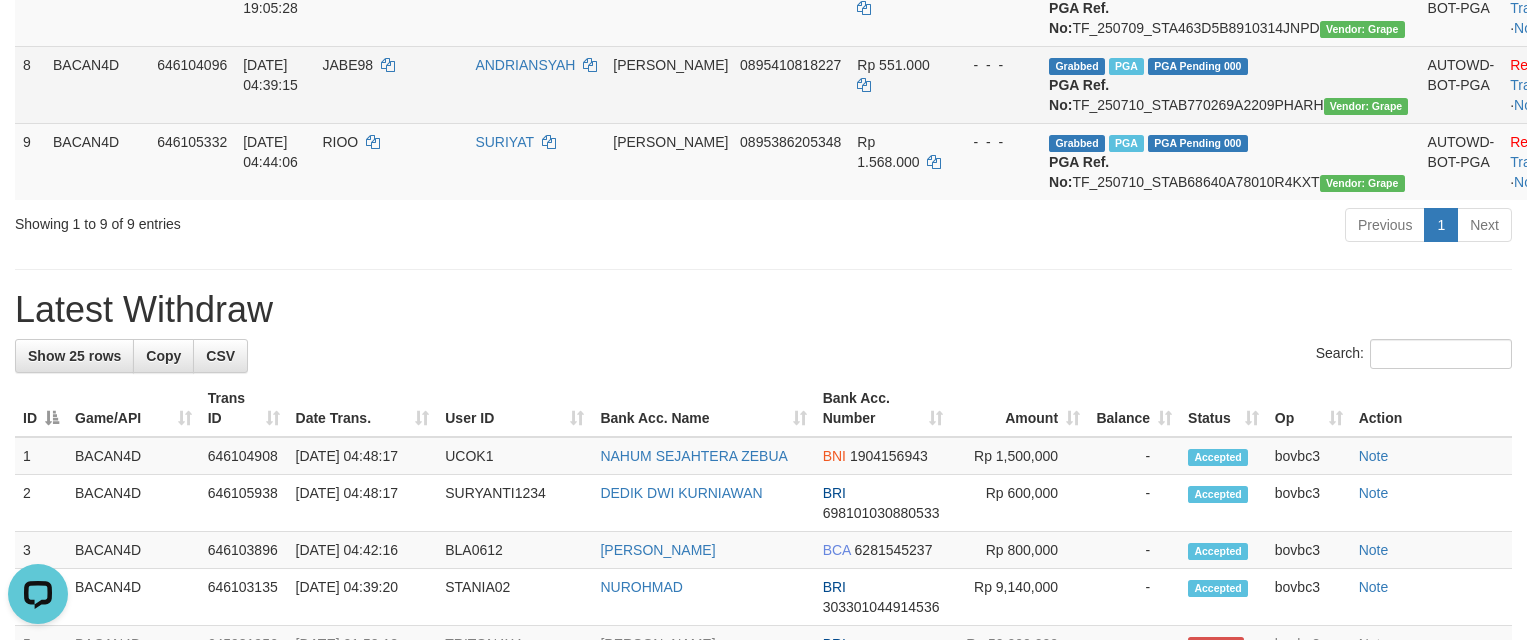 click on "Rp 551.000" at bounding box center [899, 84] 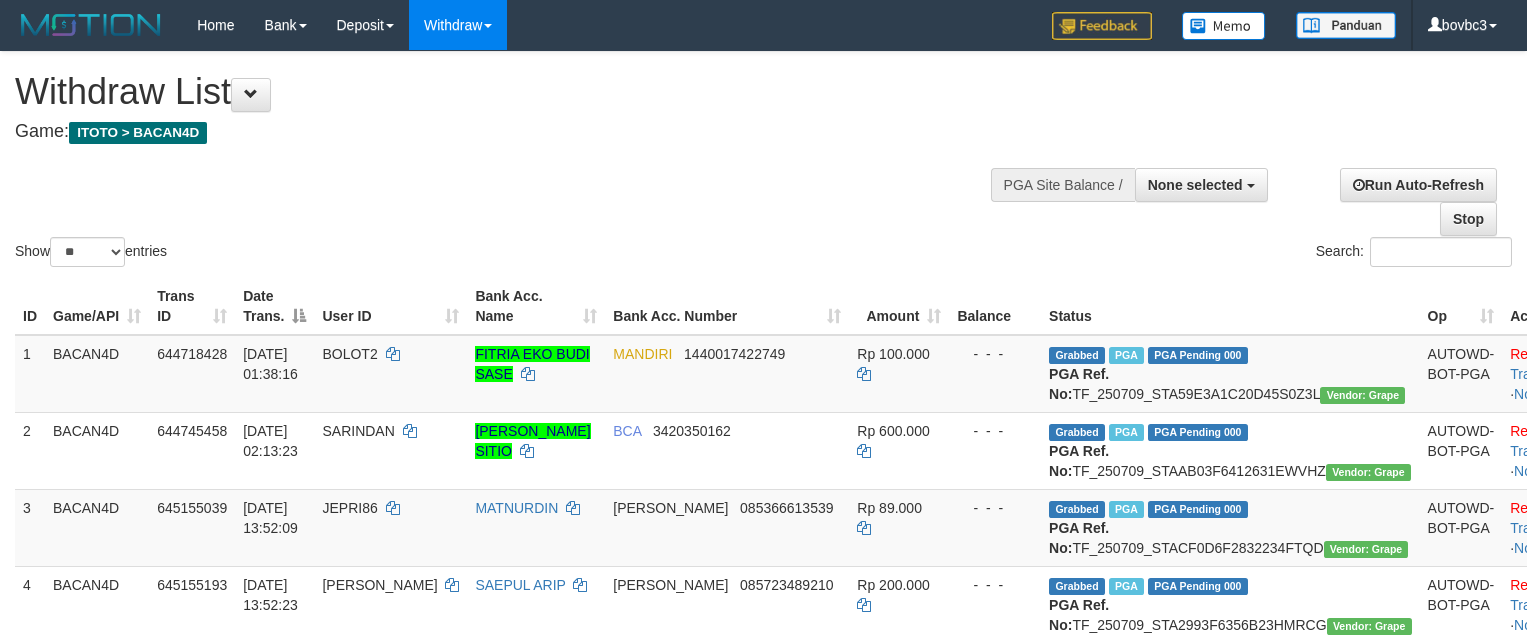 select 